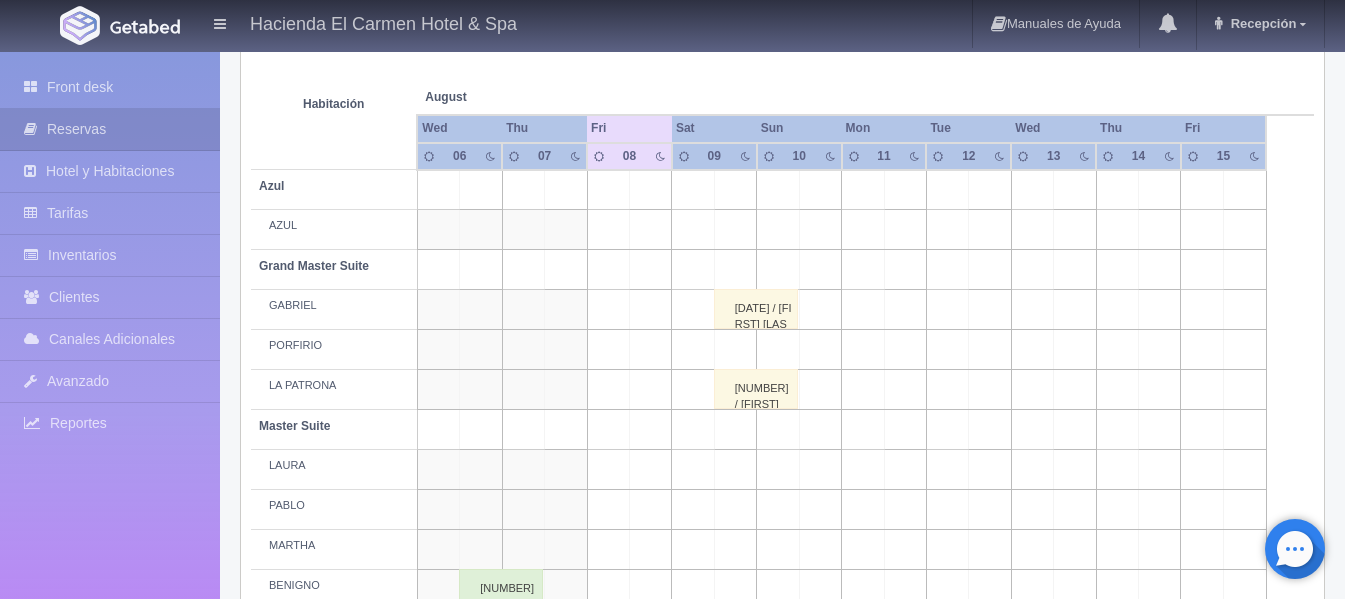 scroll, scrollTop: 0, scrollLeft: 0, axis: both 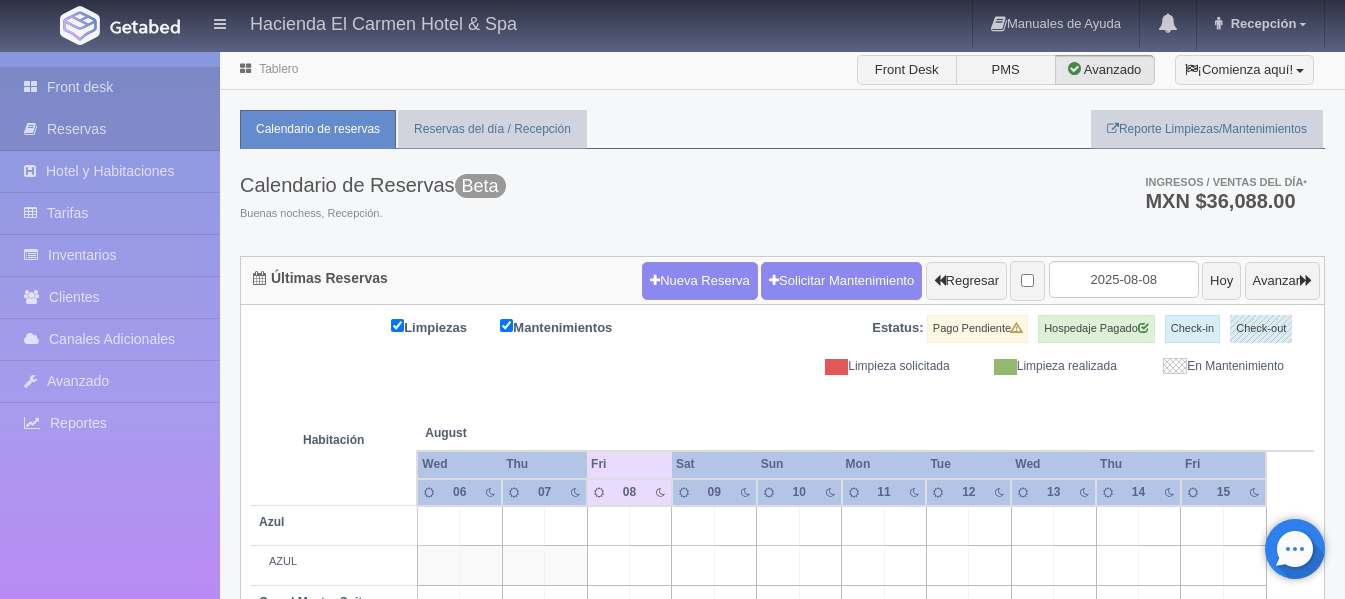 click on "Front desk" at bounding box center (110, 87) 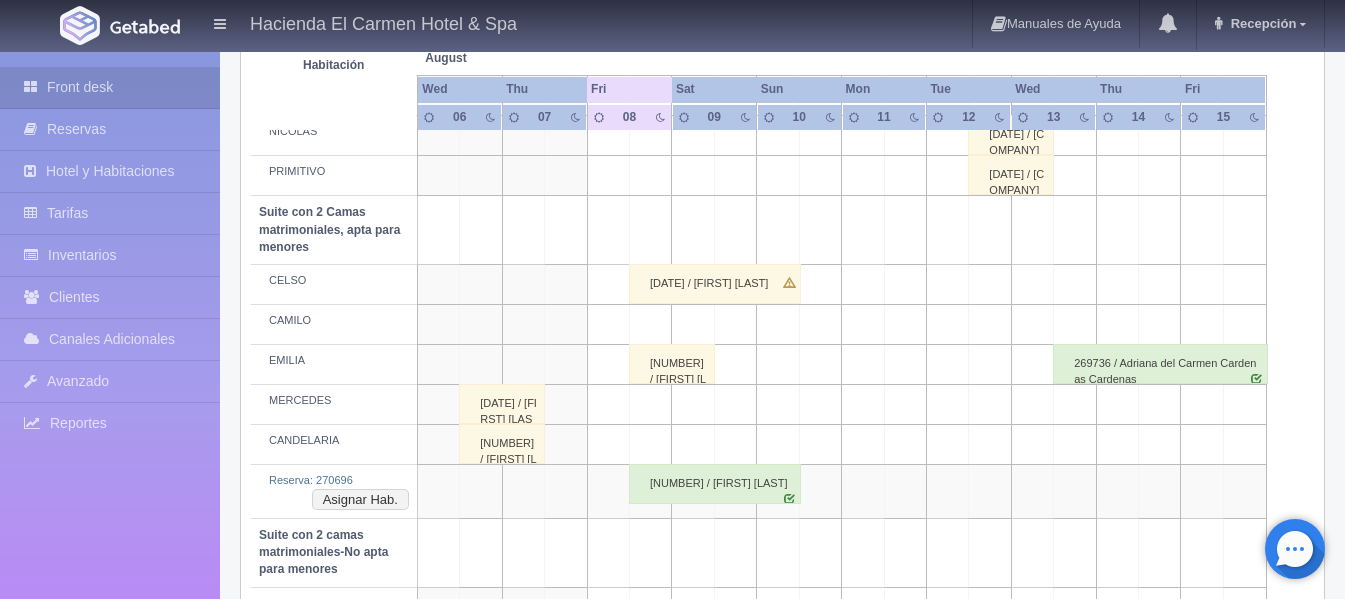 scroll, scrollTop: 1221, scrollLeft: 0, axis: vertical 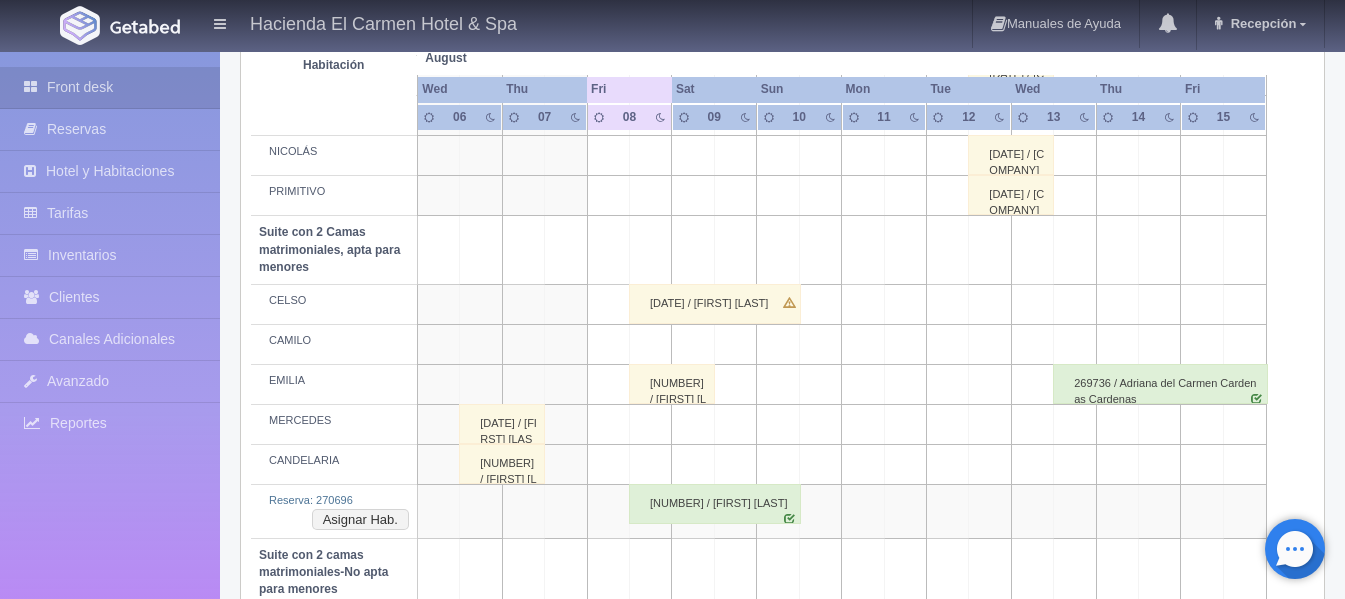 click on "[DATE] / [FIRST] [LAST]" at bounding box center [715, 304] 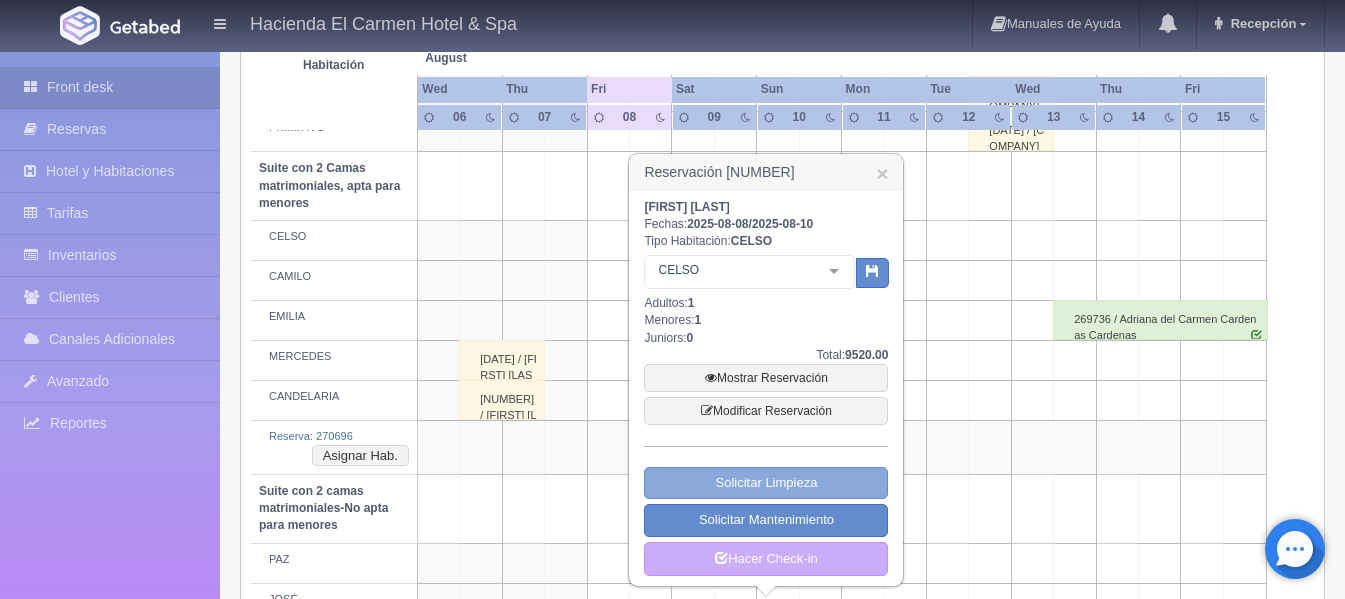 scroll, scrollTop: 1286, scrollLeft: 0, axis: vertical 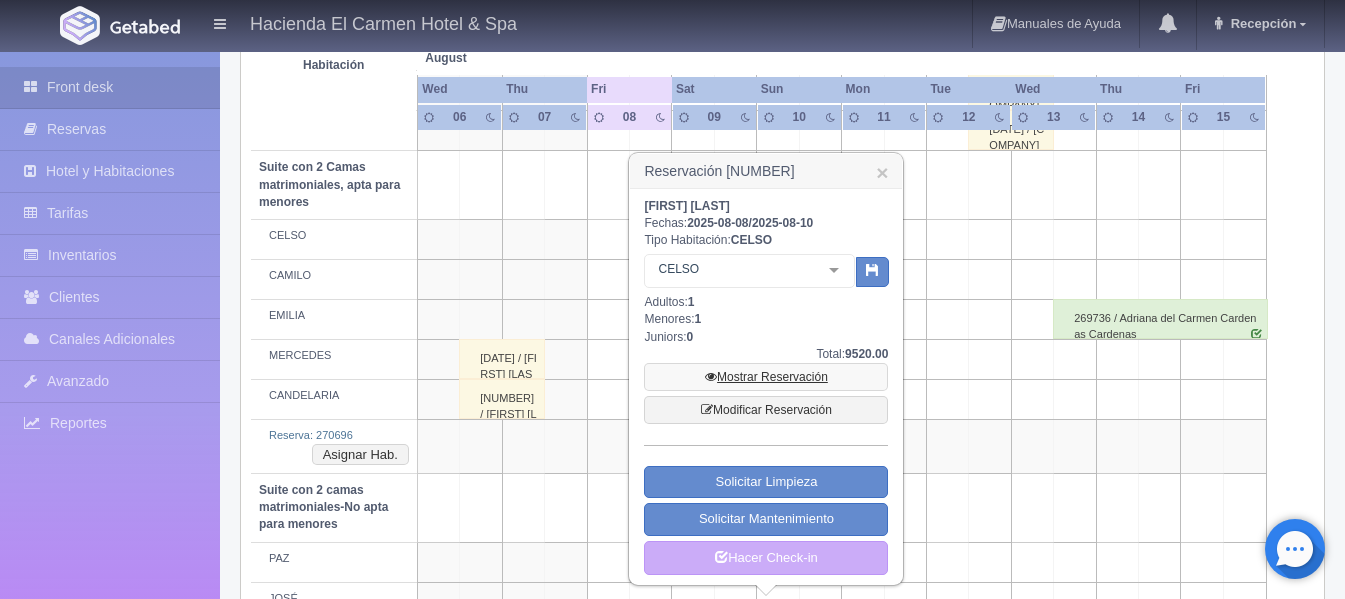 click on "Mostrar Reservación" at bounding box center (766, 377) 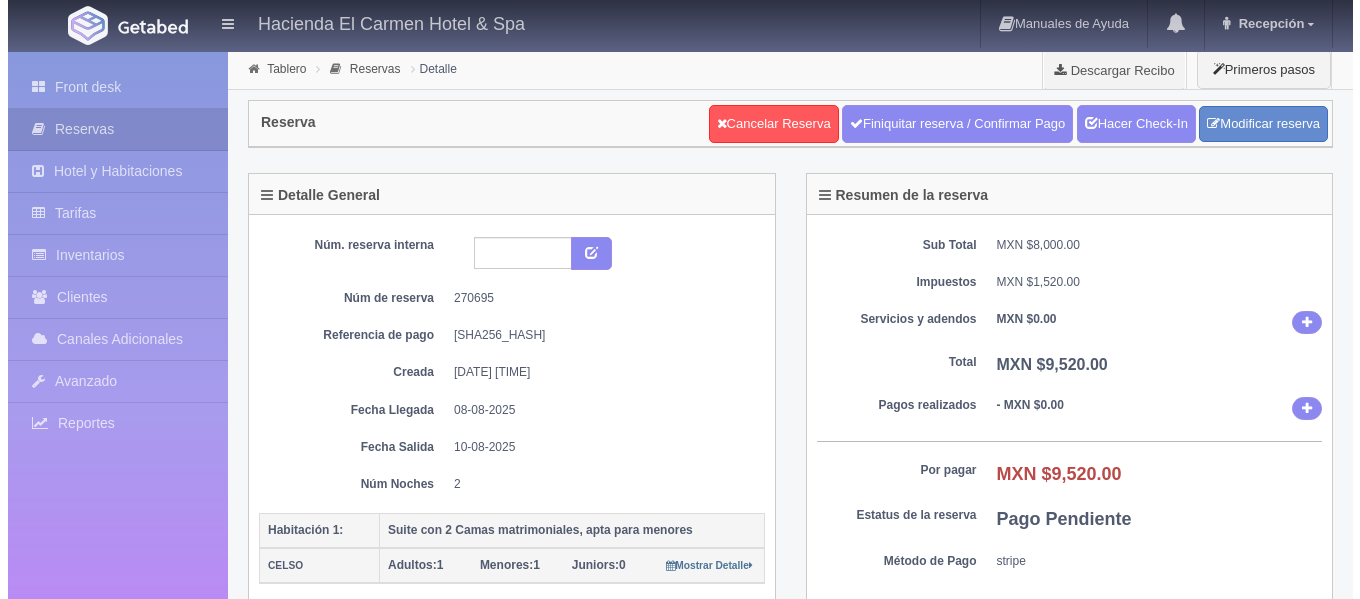 scroll, scrollTop: 0, scrollLeft: 0, axis: both 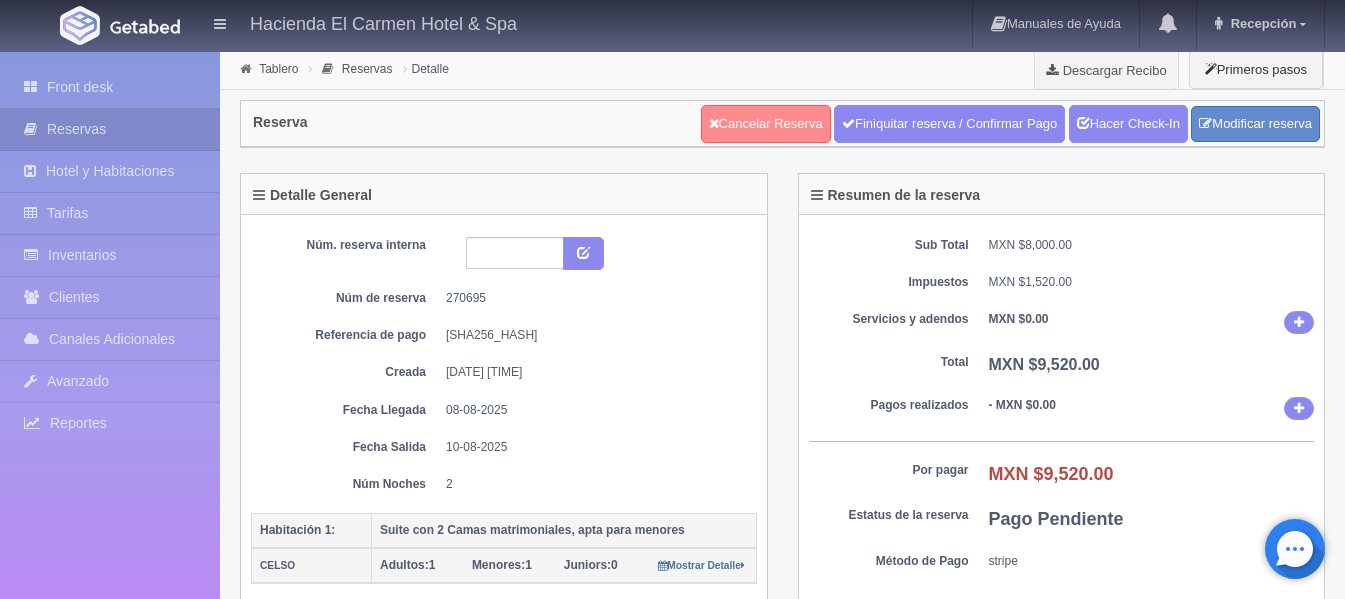 click on "Cancelar Reserva" at bounding box center [766, 124] 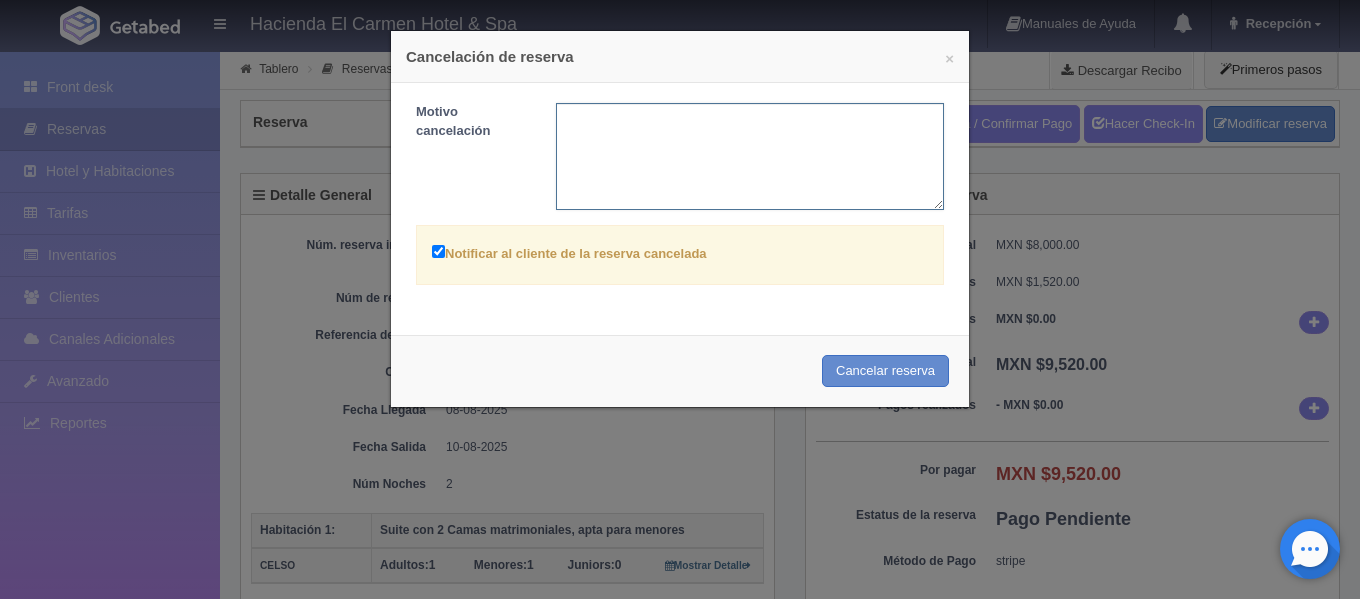 click at bounding box center (750, 156) 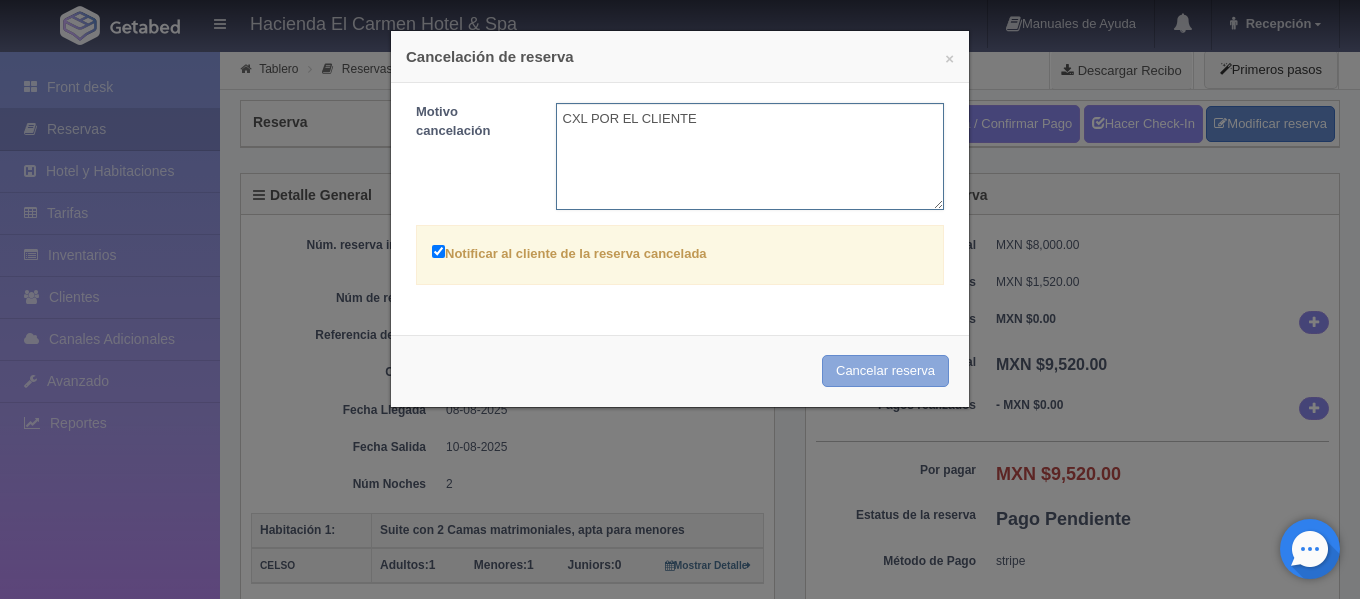 type on "CXL POR EL CLIENTE" 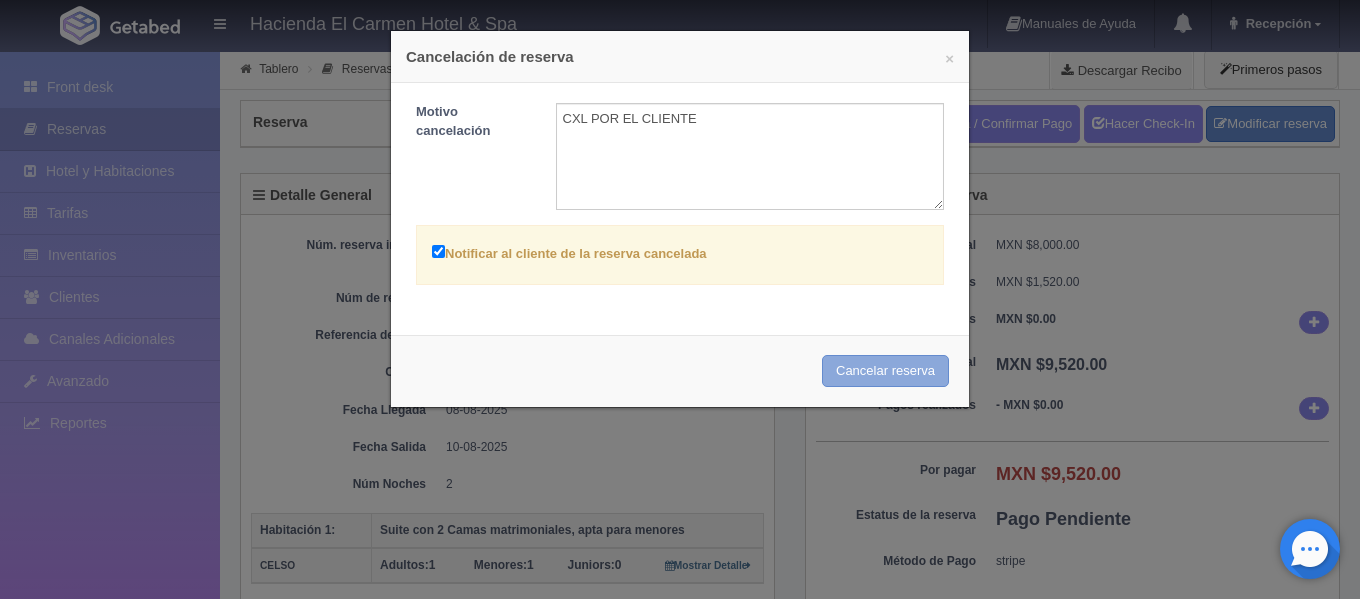 click on "Cancelar reserva" at bounding box center (885, 371) 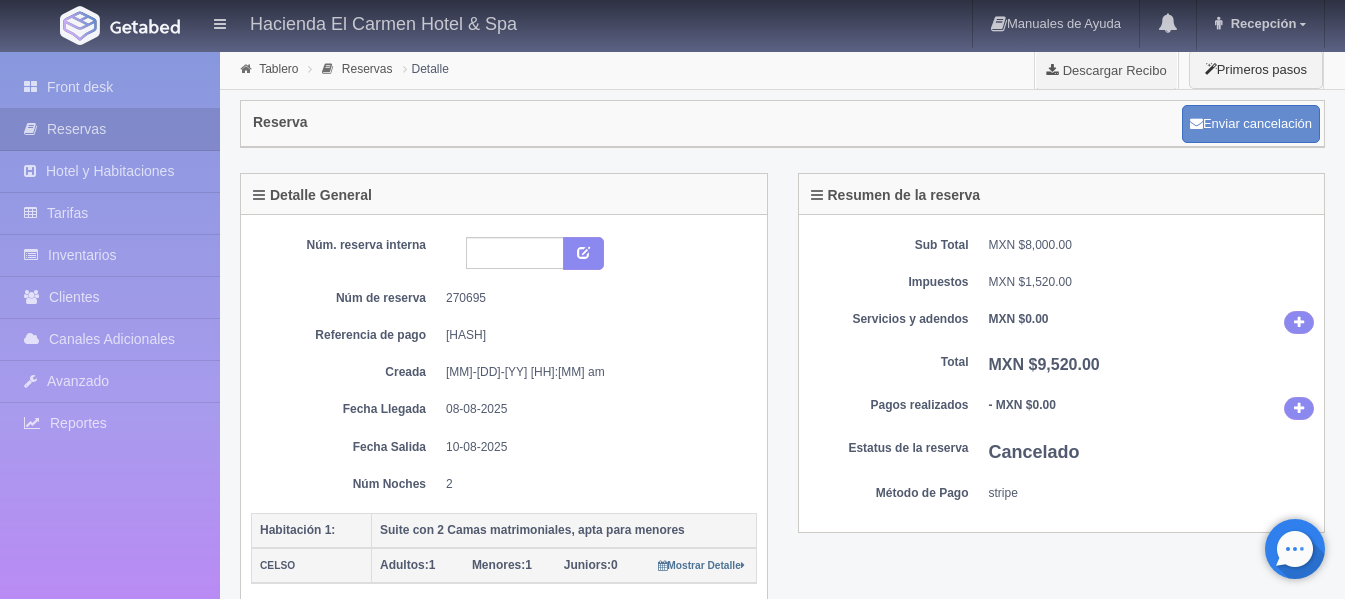 scroll, scrollTop: 0, scrollLeft: 0, axis: both 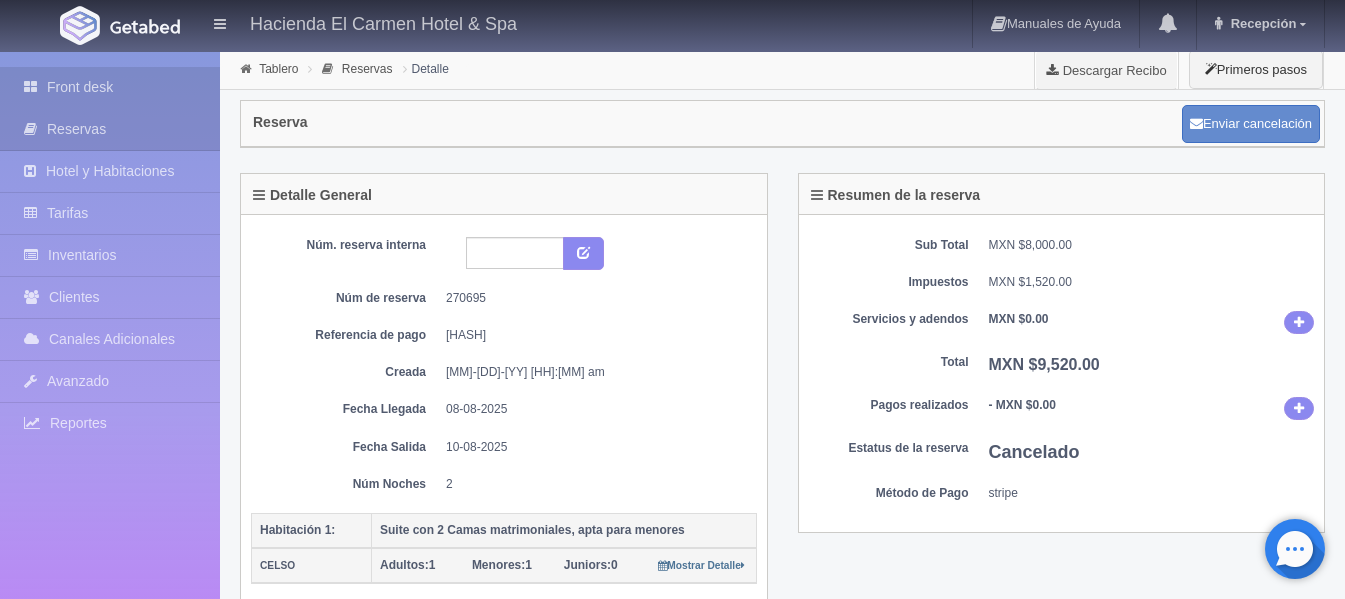 click on "Front desk" at bounding box center (110, 87) 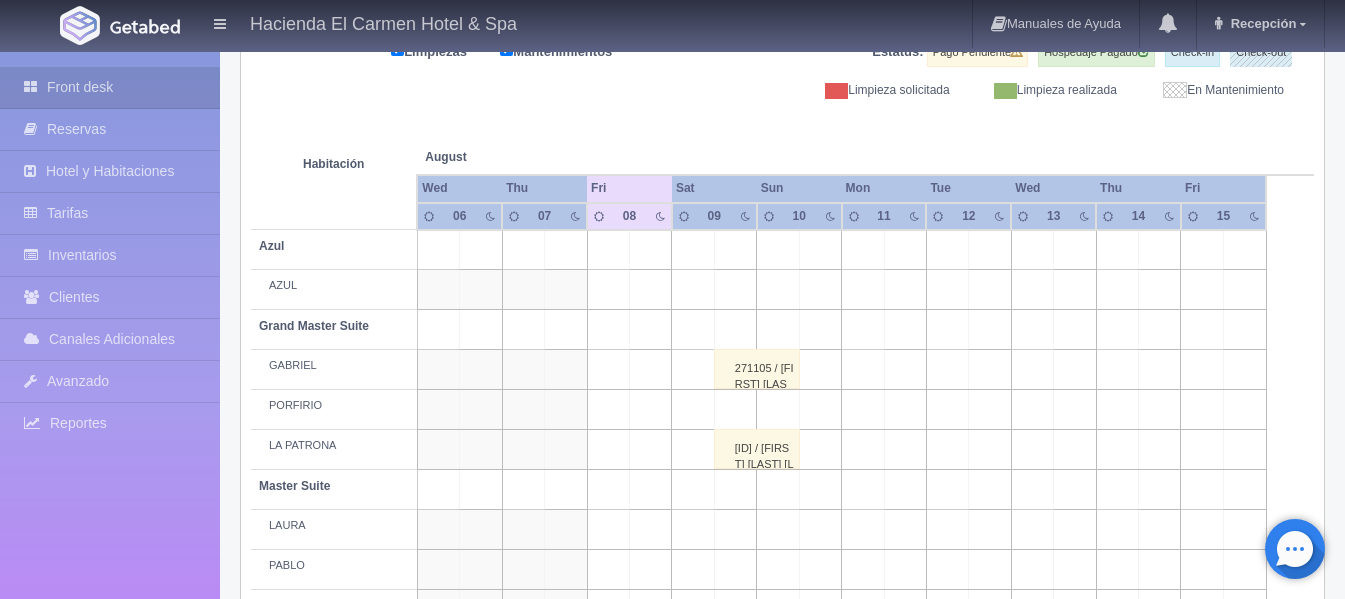scroll, scrollTop: 0, scrollLeft: 0, axis: both 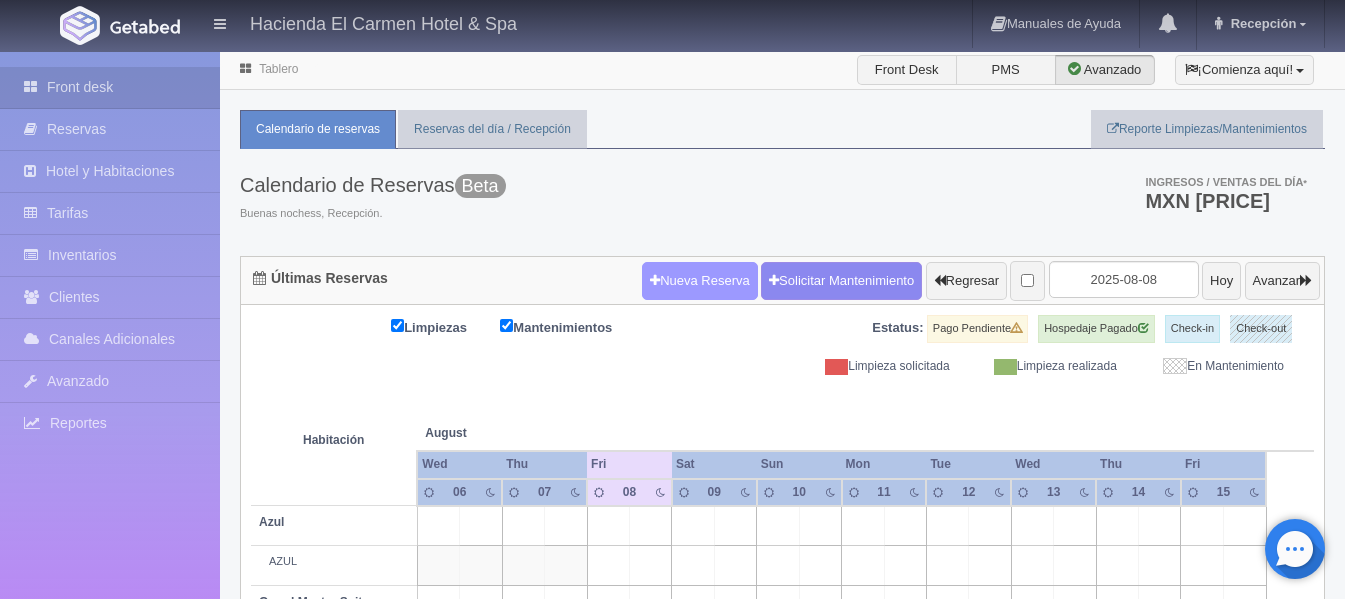 click on "Nueva Reserva" at bounding box center [700, 281] 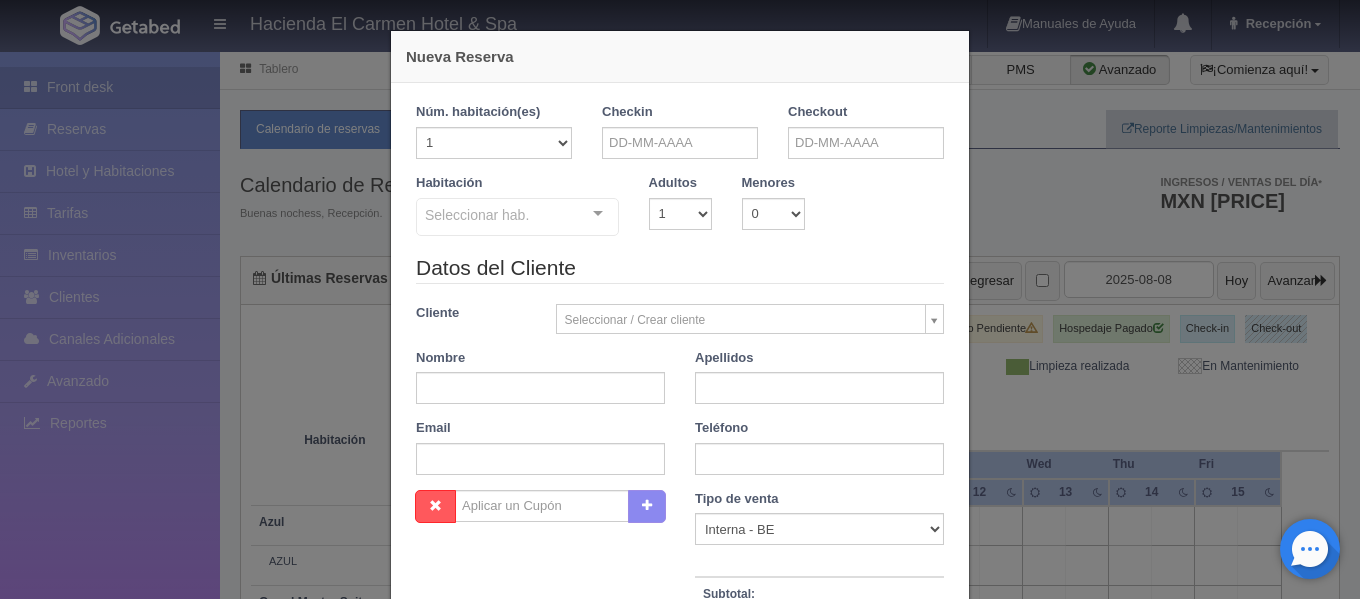 checkbox on "false" 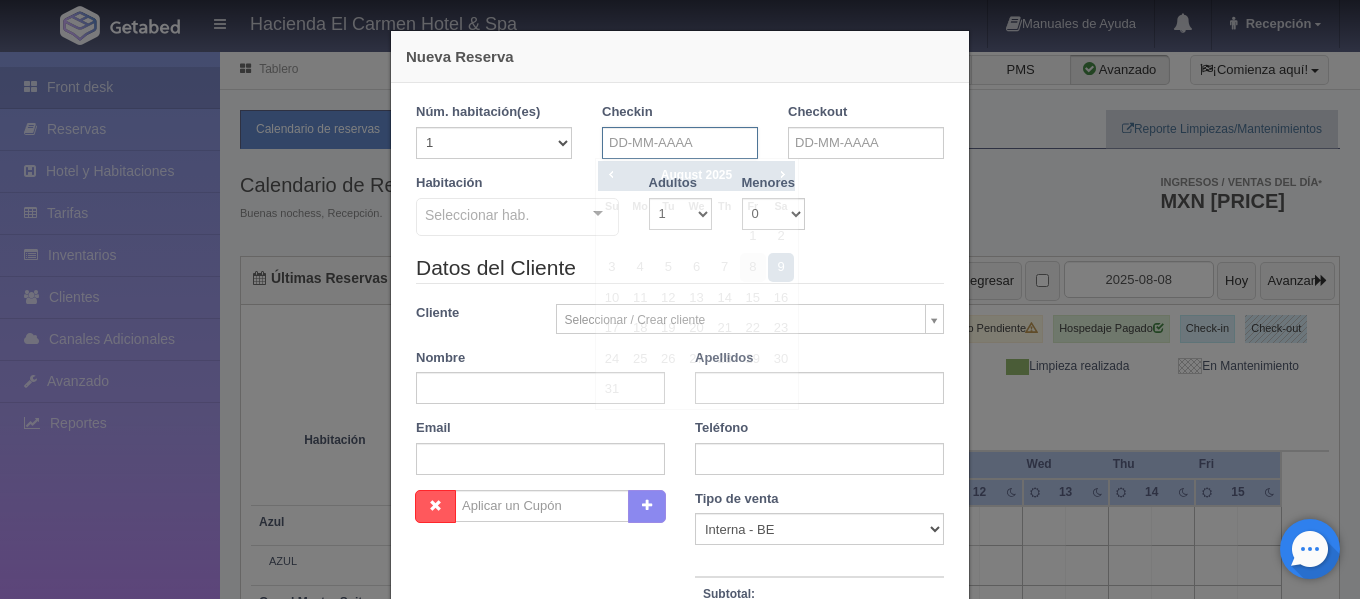 click at bounding box center [680, 143] 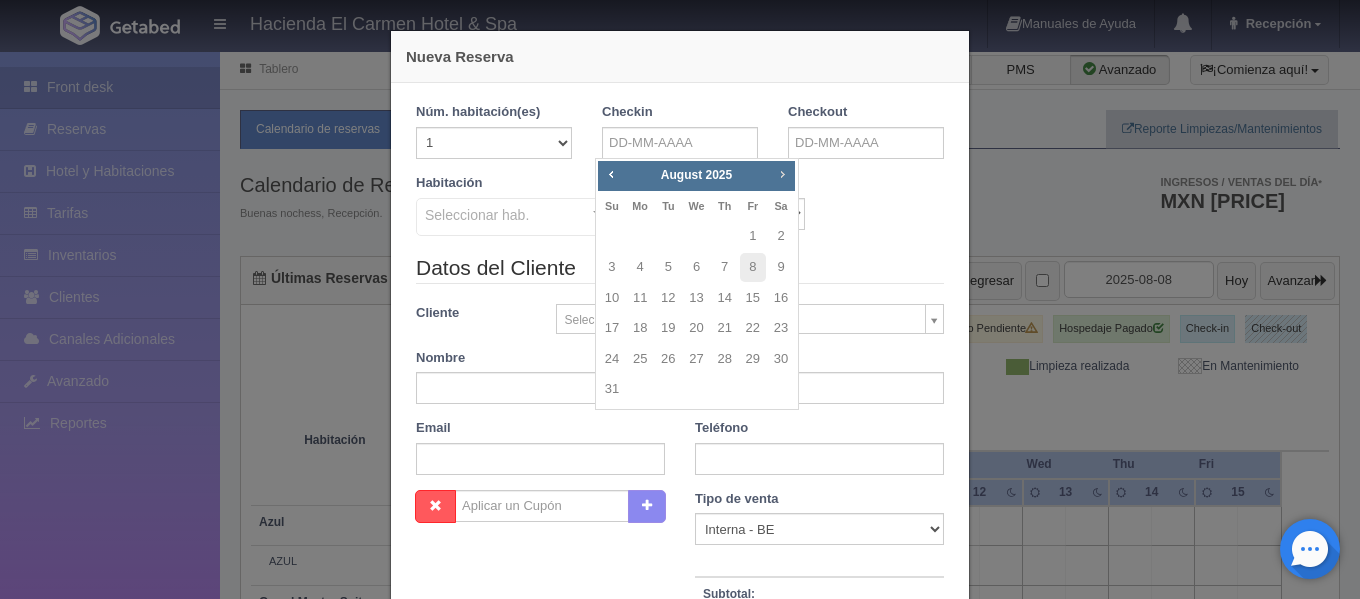 click on "Next" at bounding box center (782, 174) 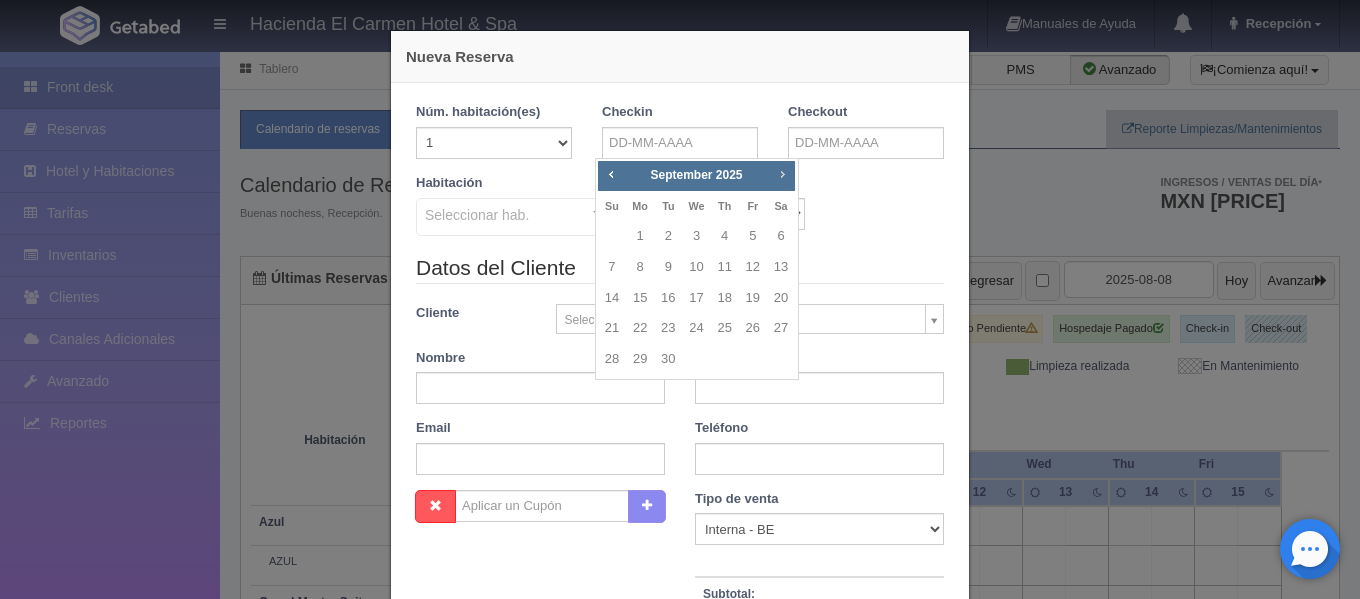 click on "Next" at bounding box center [782, 174] 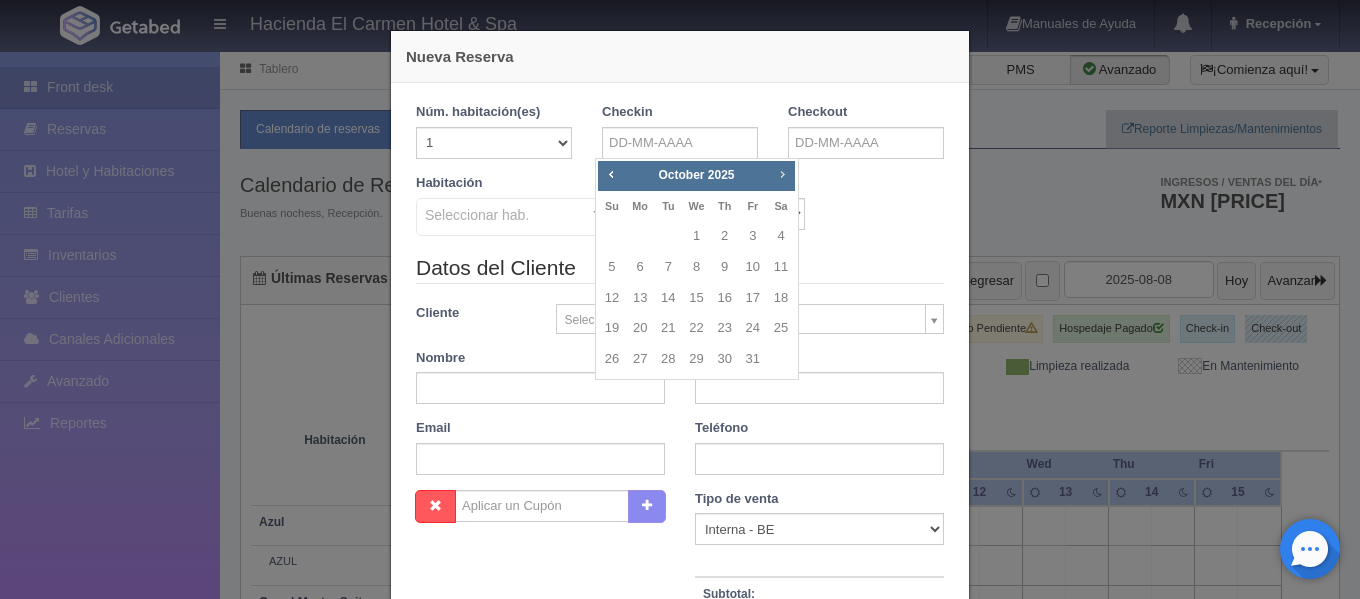 click on "Next" at bounding box center [782, 174] 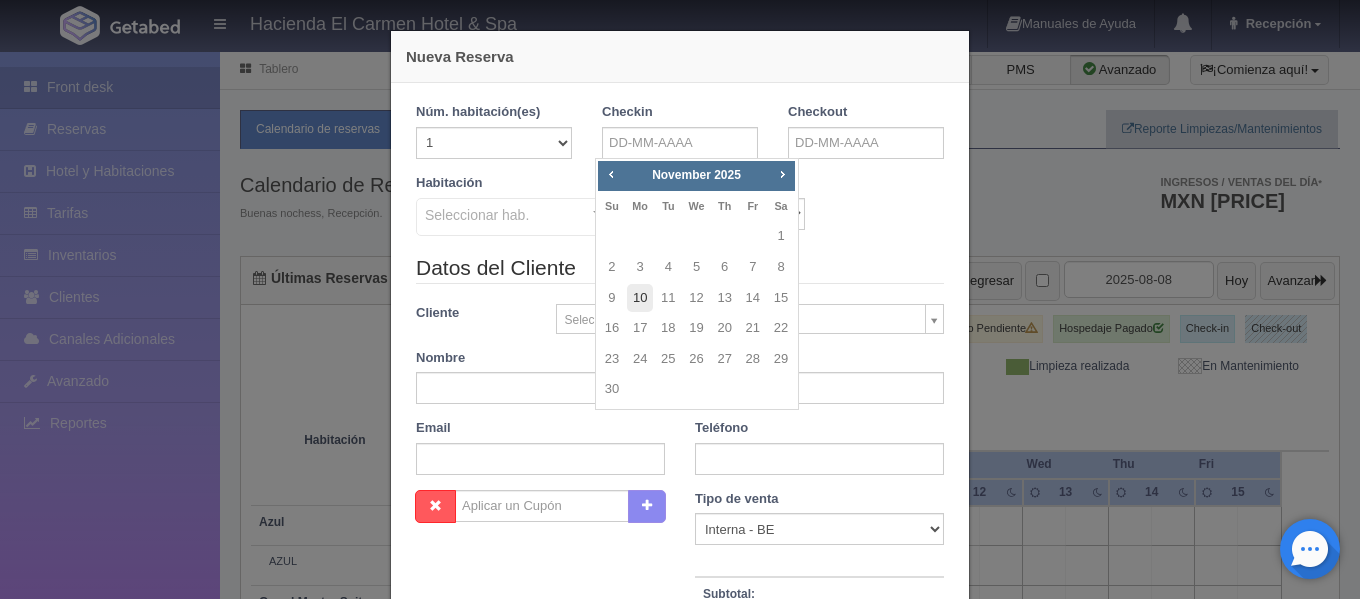 click on "10" at bounding box center (640, 298) 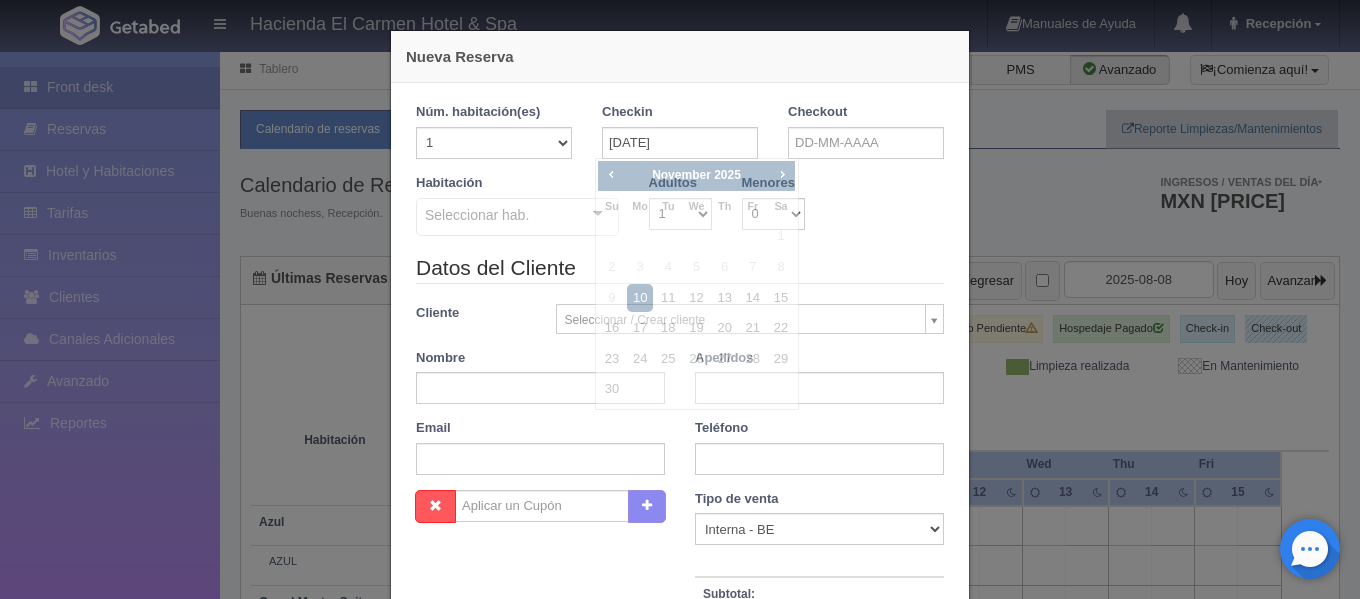 checkbox on "false" 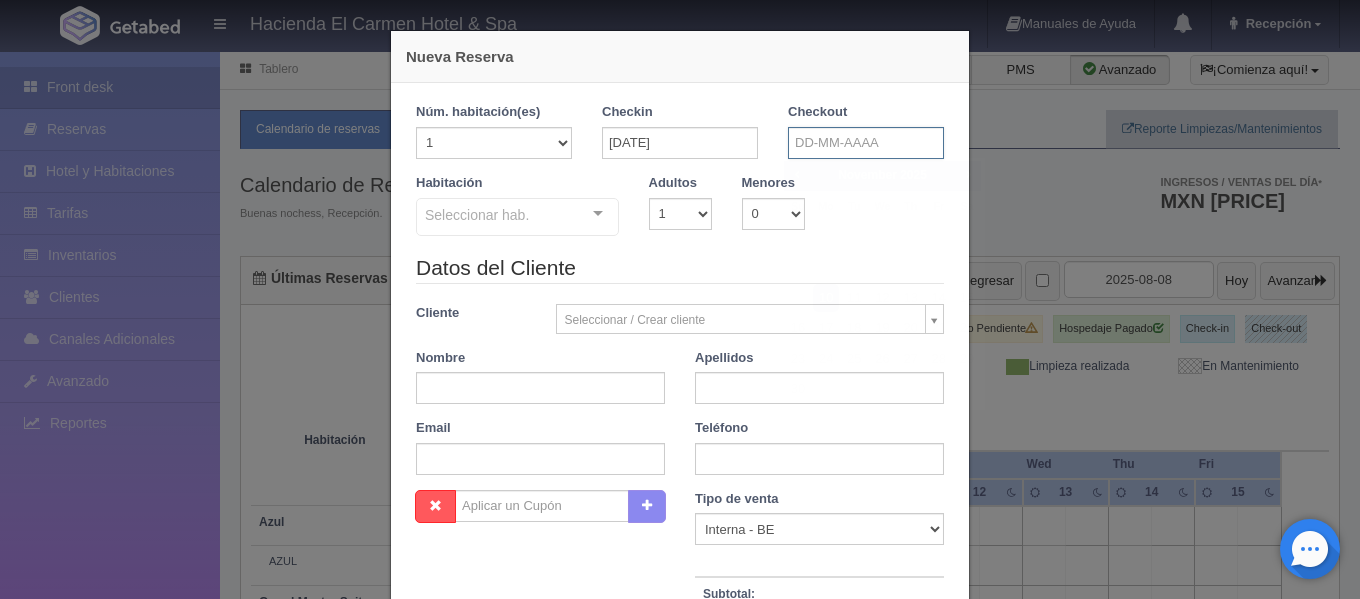 click at bounding box center [866, 143] 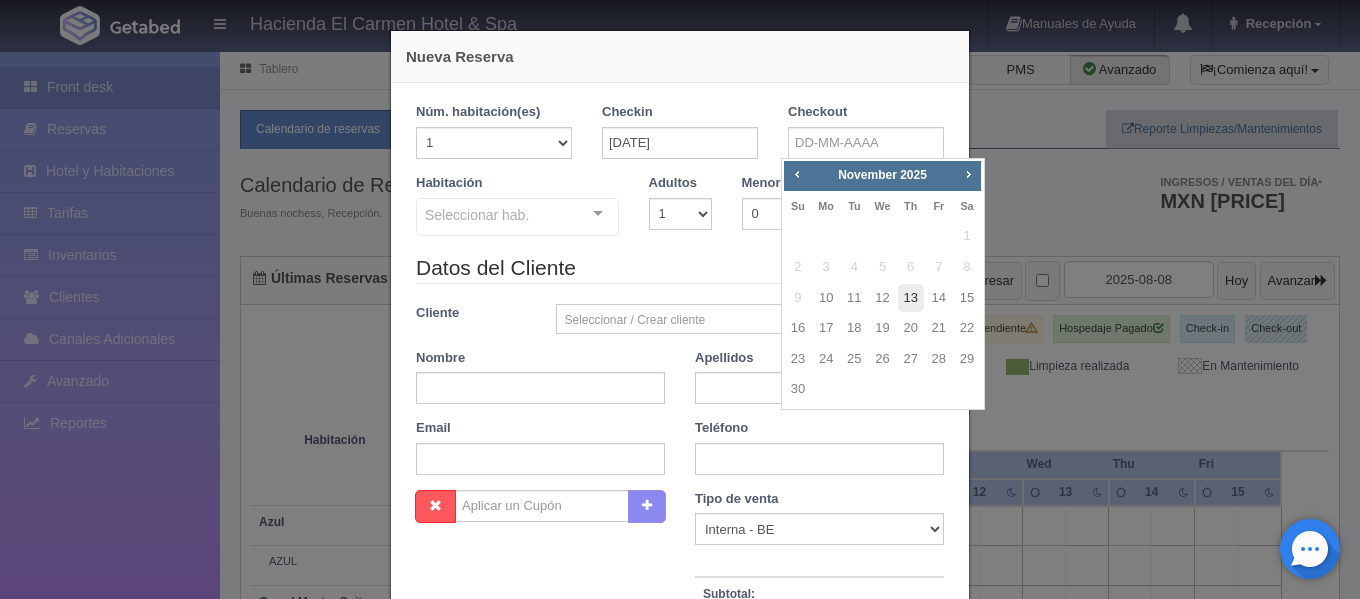 click on "13" at bounding box center (911, 298) 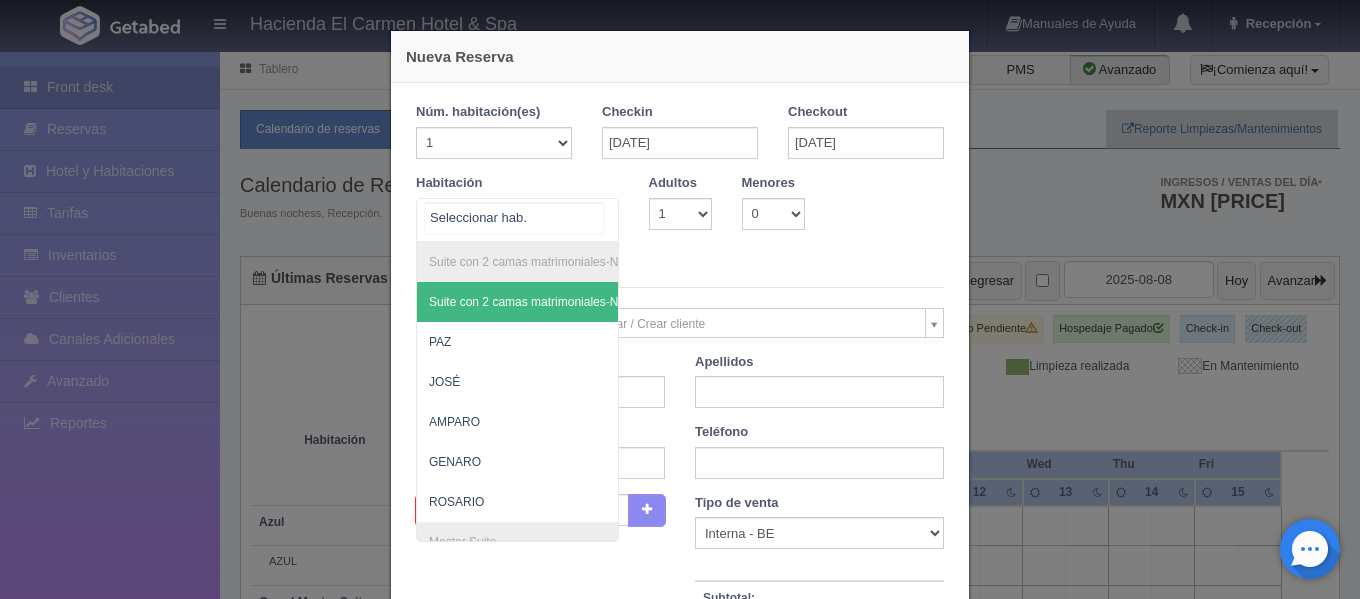 click on "Suite con 2 camas matrimoniales-No apta para menores Suite con 2 camas matrimoniales-No apta para menores - Sin asignar   PAZ   JOSÉ   AMPARO   GENARO   ROSARIO     Master Suite Master Suite - Sin asignar   LAURA   PABLO   MARTHA   BENIGNO   JOAQUÍN   GUADALUPE     Grand Master Suite Grand Master Suite - Sin asignar   GABRIEL   PORFIRIO   LA PATRONA     Azul Azul - Sin asignar   AZUL     Taberna Taberna - Sin asignar   TABERNA     Suite con 1 cama King Size Suite con 1 cama King Size - Sin asignar   PEDRO   MANUEL   MARÍA   SOLEDAD   ÁNGELES   HUMBERTO   NICOLÁS   PRIMITIVO     Suite con 2 Camas matrimoniales, apta para menores Suite con 2 Camas matrimoniales, apta para menores - Sin asignar   CELSO   CAMILO   EMILIA   MERCEDES   CANDELARIA     No elements found. Consider changing the search query.   List is empty." at bounding box center [517, 220] 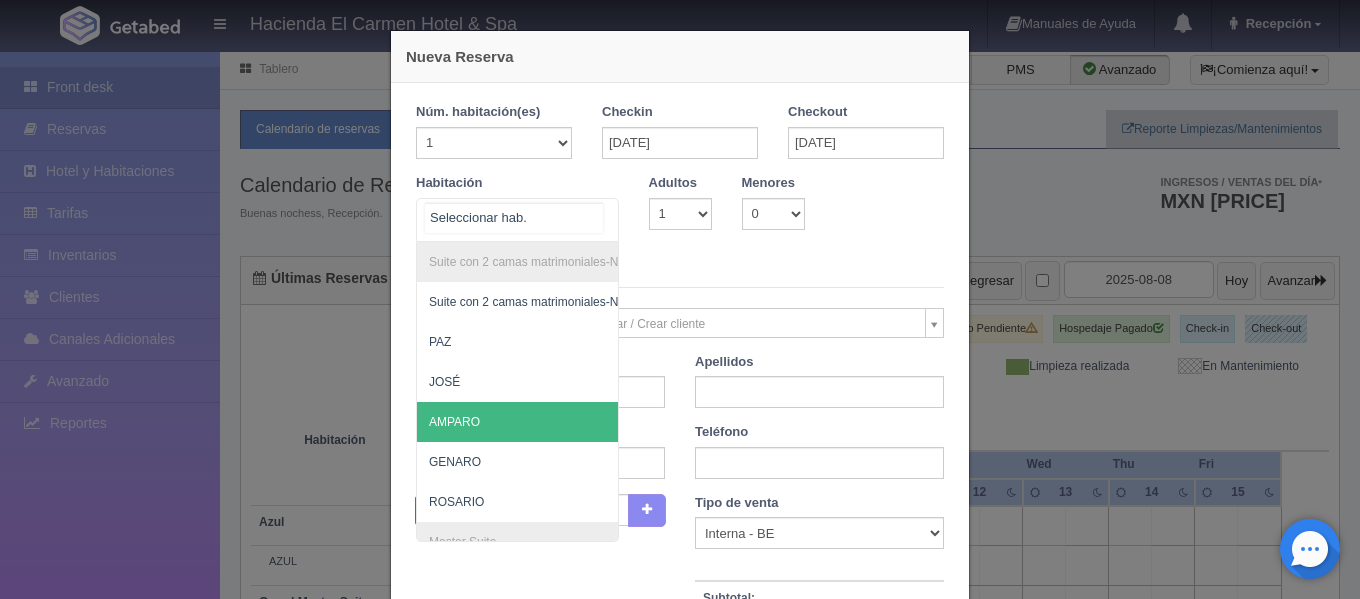 click on "AMPARO" at bounding box center (614, 422) 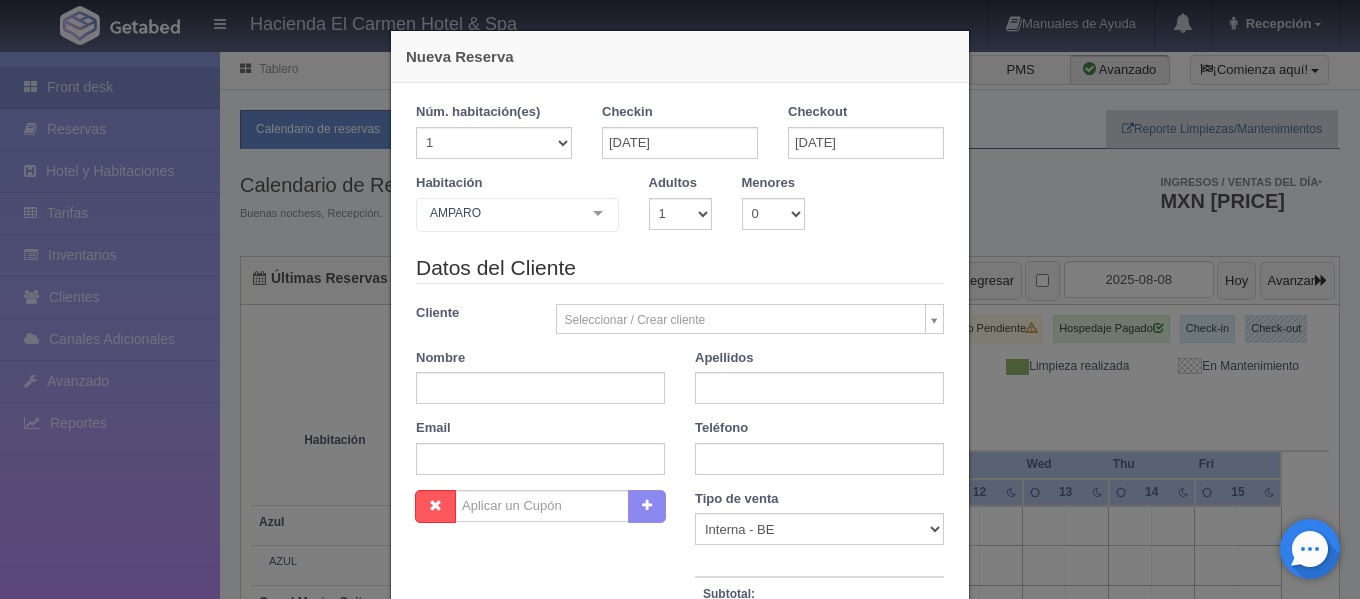 checkbox on "false" 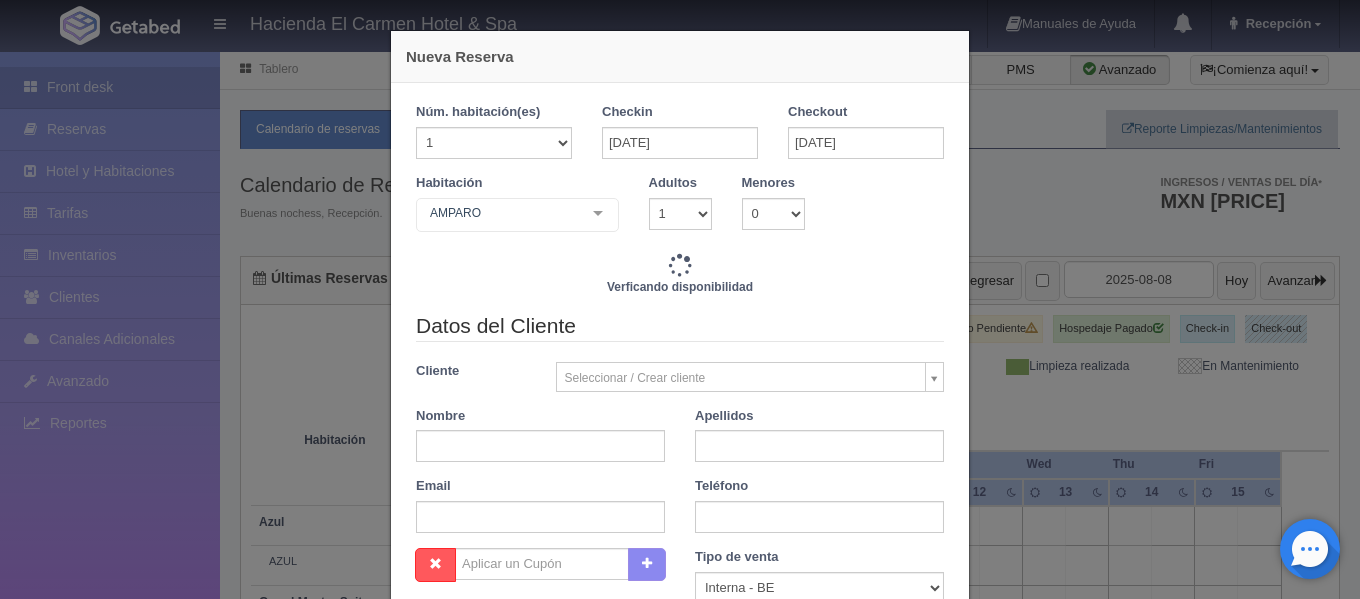 type on "11580.00" 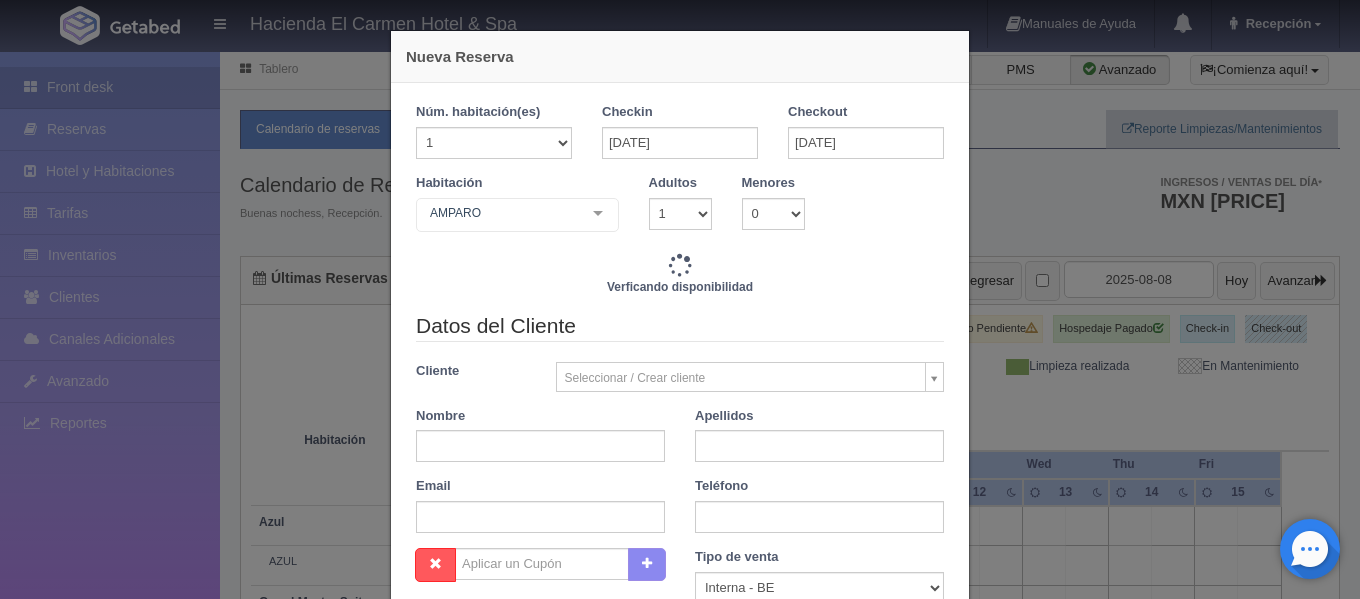 checkbox on "false" 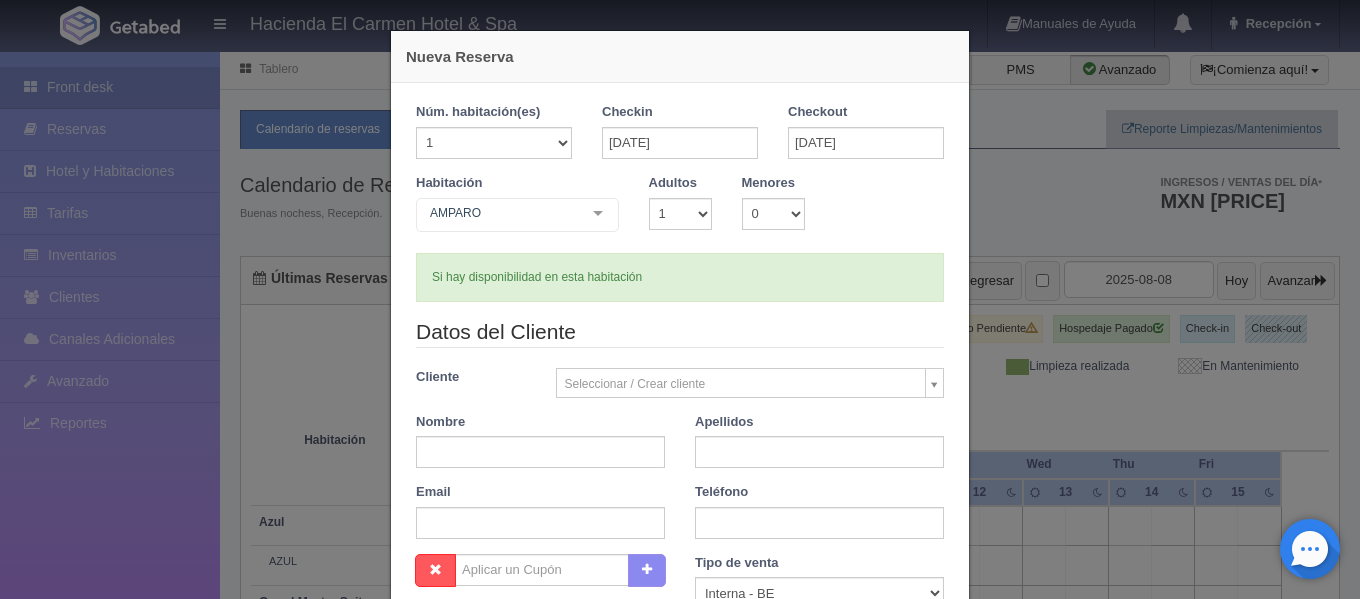 click on "Nueva Reserva   1   Núm. habitación(es)   1   2   3   4   5   6   7   8   9   10   11   12   13   14   15   16   17   18   19   20   Checkin   10-11-2025   Checkout   13-11-2025     Habitación              AMPARO           Suite con 2 camas matrimoniales-No apta para menores Suite con 2 camas matrimoniales-No apta para menores - Sin asignar   PAZ   JOSÉ   AMPARO   GENARO   ROSARIO     Master Suite Master Suite - Sin asignar   LAURA   PABLO   MARTHA   BENIGNO   JOAQUÍN   GUADALUPE     Grand Master Suite Grand Master Suite - Sin asignar   GABRIEL   PORFIRIO   LA PATRONA     Azul Azul - Sin asignar   AZUL     Taberna Taberna - Sin asignar   TABERNA     Suite con 1 cama King Size Suite con 1 cama King Size - Sin asignar   PEDRO   MANUEL   MARÍA   SOLEDAD   ÁNGELES   HUMBERTO   NICOLÁS   PRIMITIVO     Suite con 2 Camas matrimoniales, apta para menores Suite con 2 Camas matrimoniales, apta para menores - Sin asignar   CELSO   CAMILO   EMILIA   MERCEDES   CANDELARIA       List is empty.       Adultos   1   2" at bounding box center (680, 299) 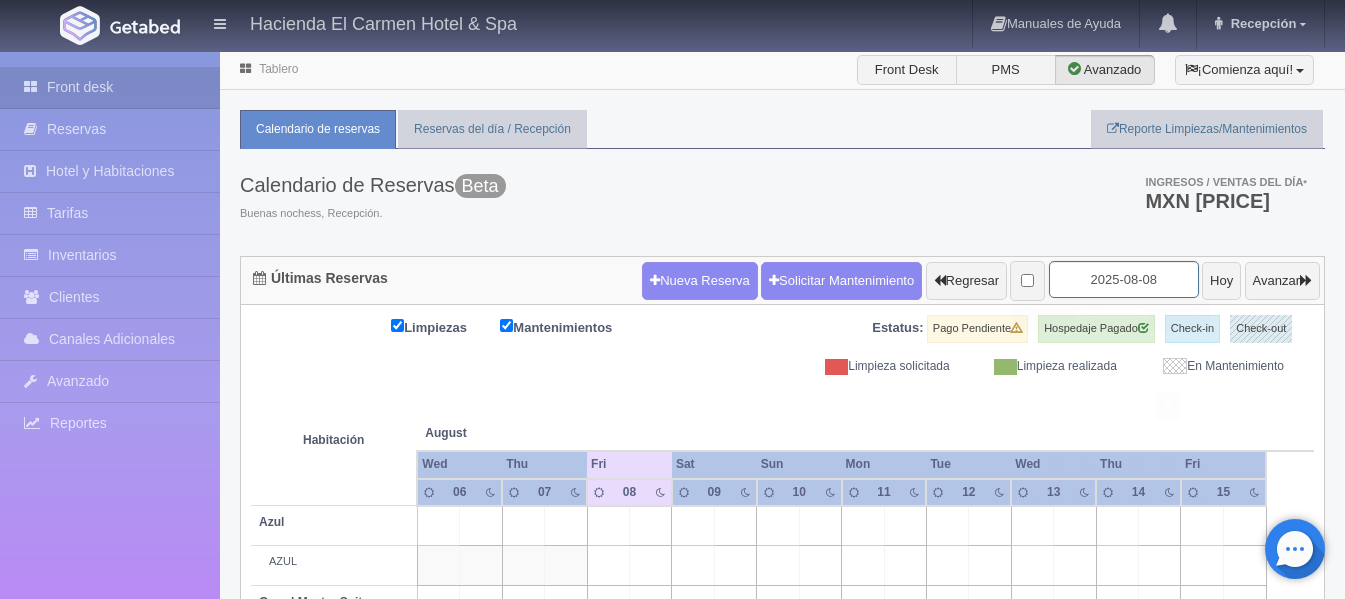 click on "2025-08-08" at bounding box center [1124, 279] 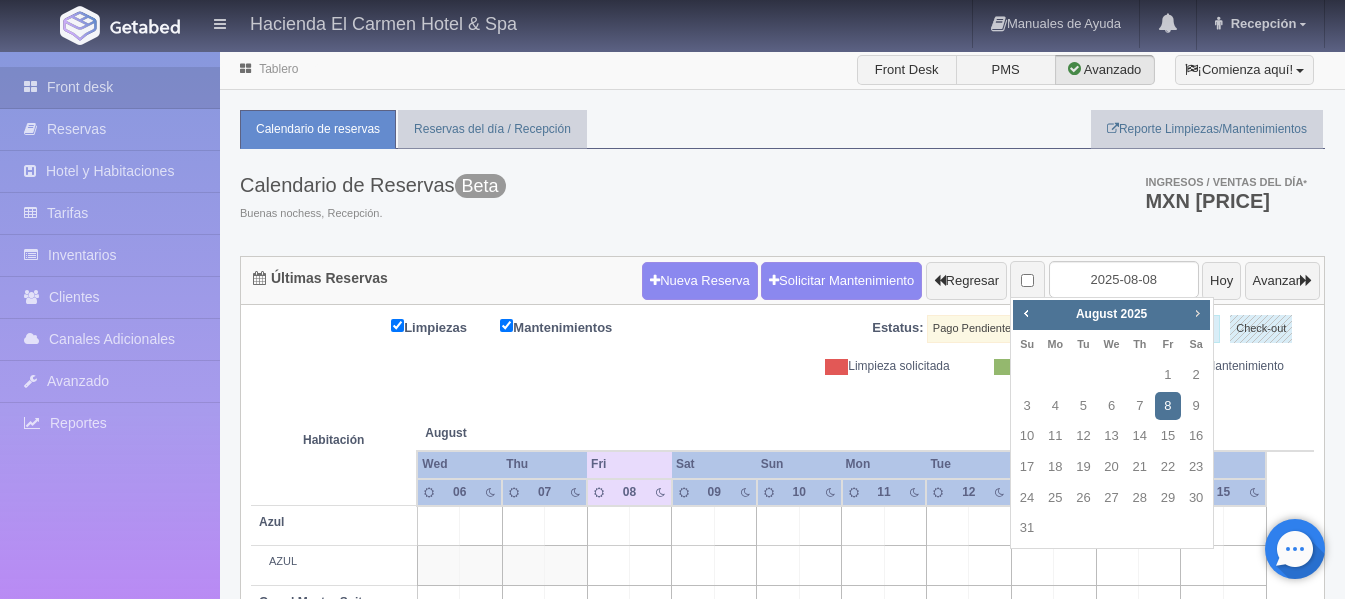 click on "Next" at bounding box center [1197, 313] 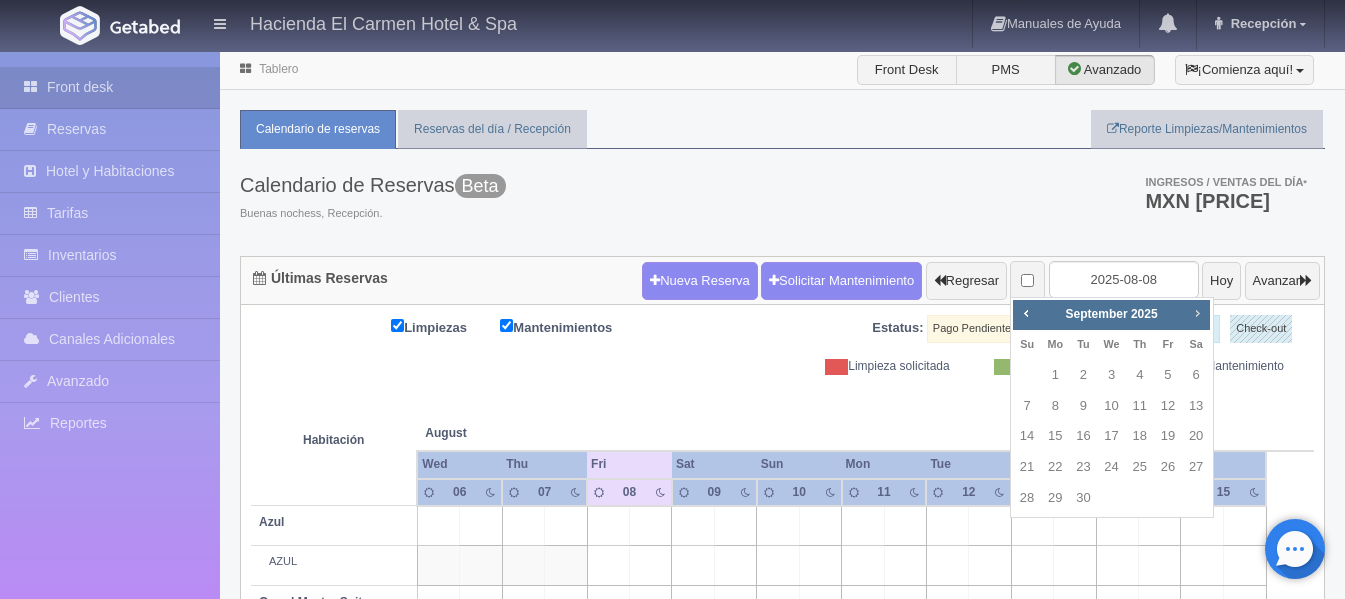 click on "Next" at bounding box center (1197, 313) 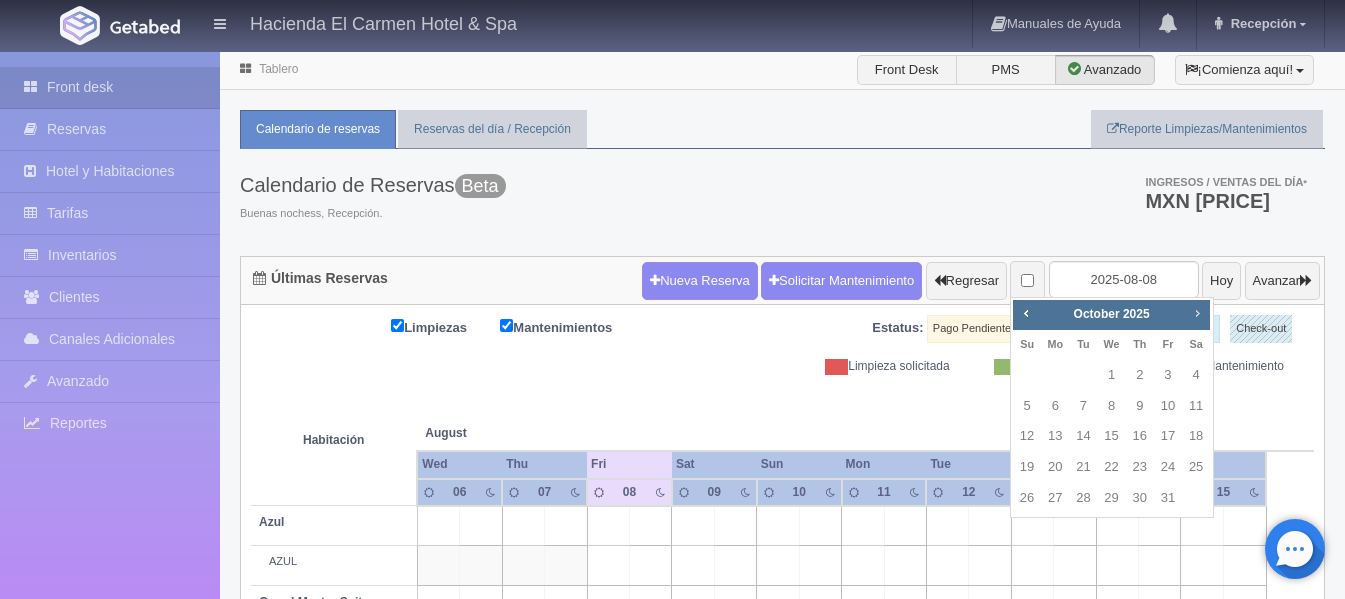 click on "Next" at bounding box center [1197, 313] 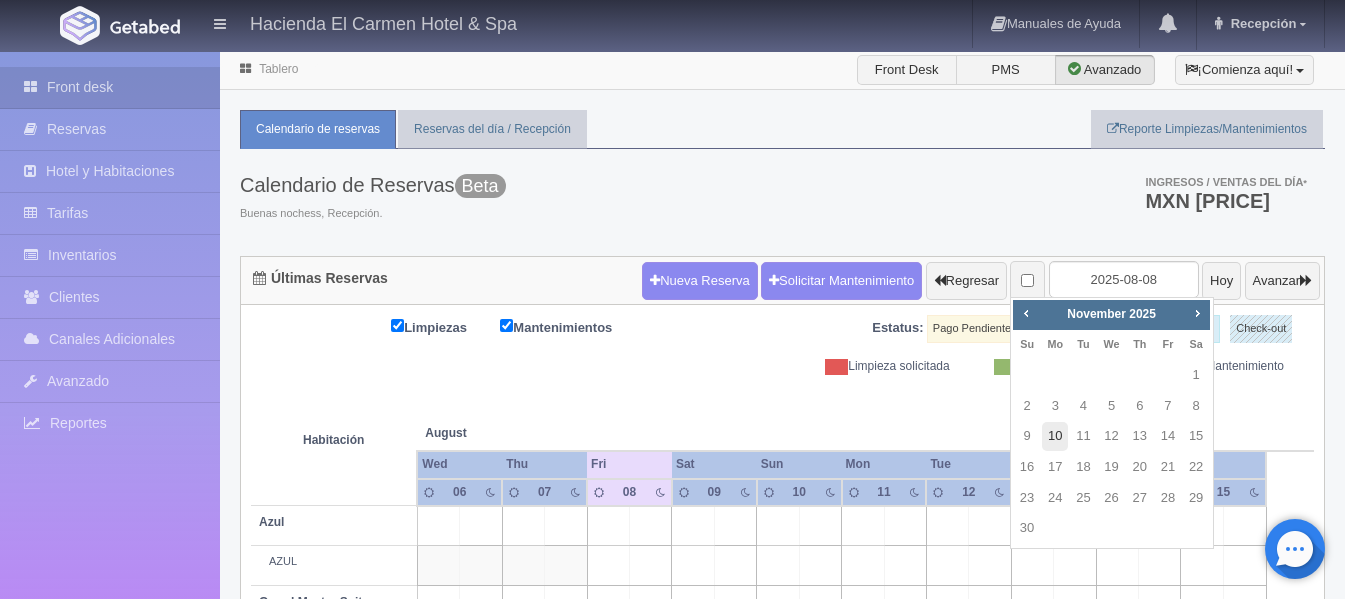 click on "10" at bounding box center (1055, 436) 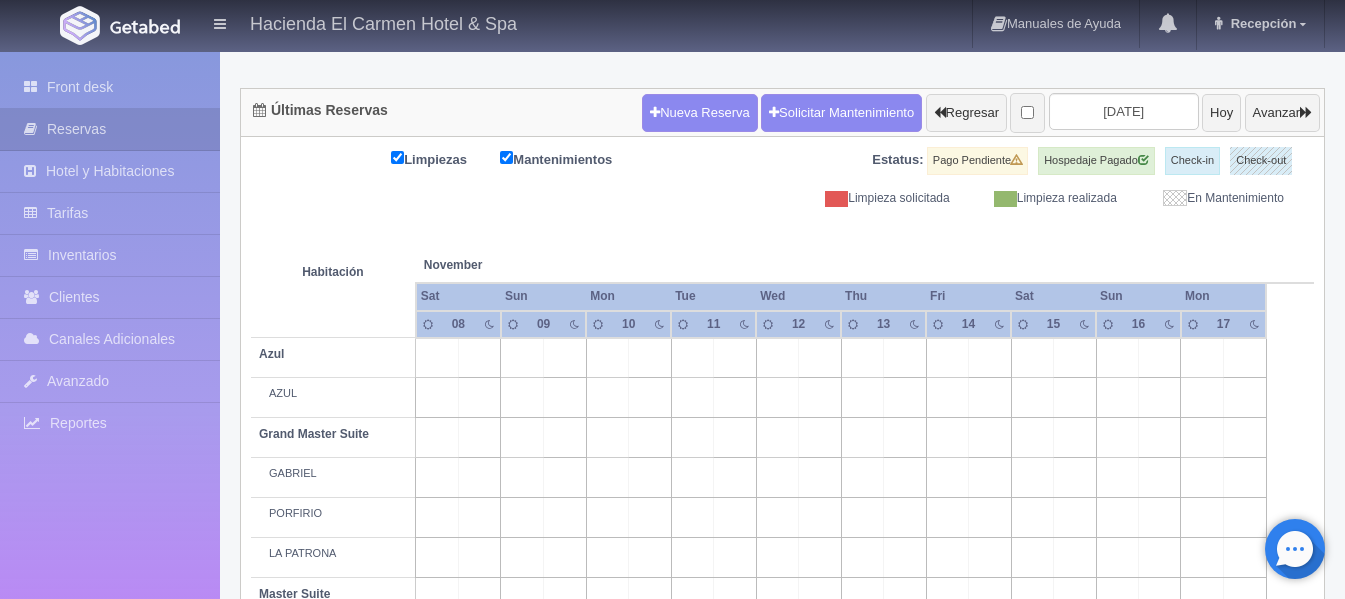 scroll, scrollTop: 48, scrollLeft: 0, axis: vertical 